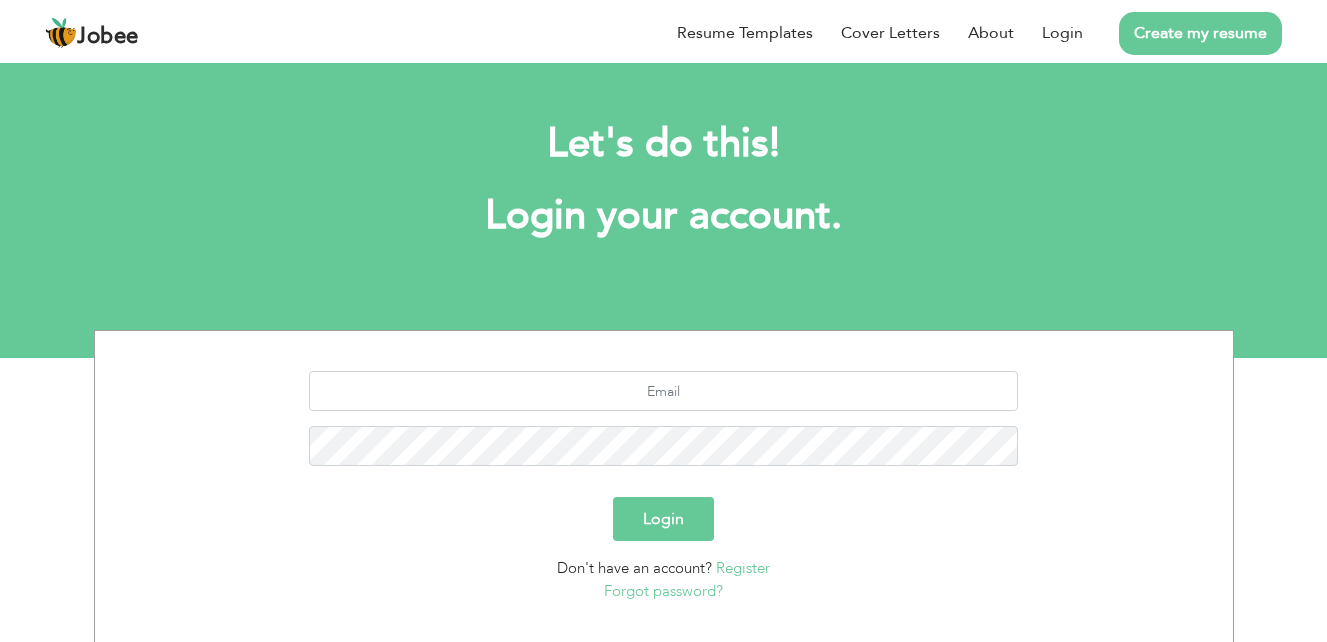 scroll, scrollTop: 0, scrollLeft: 0, axis: both 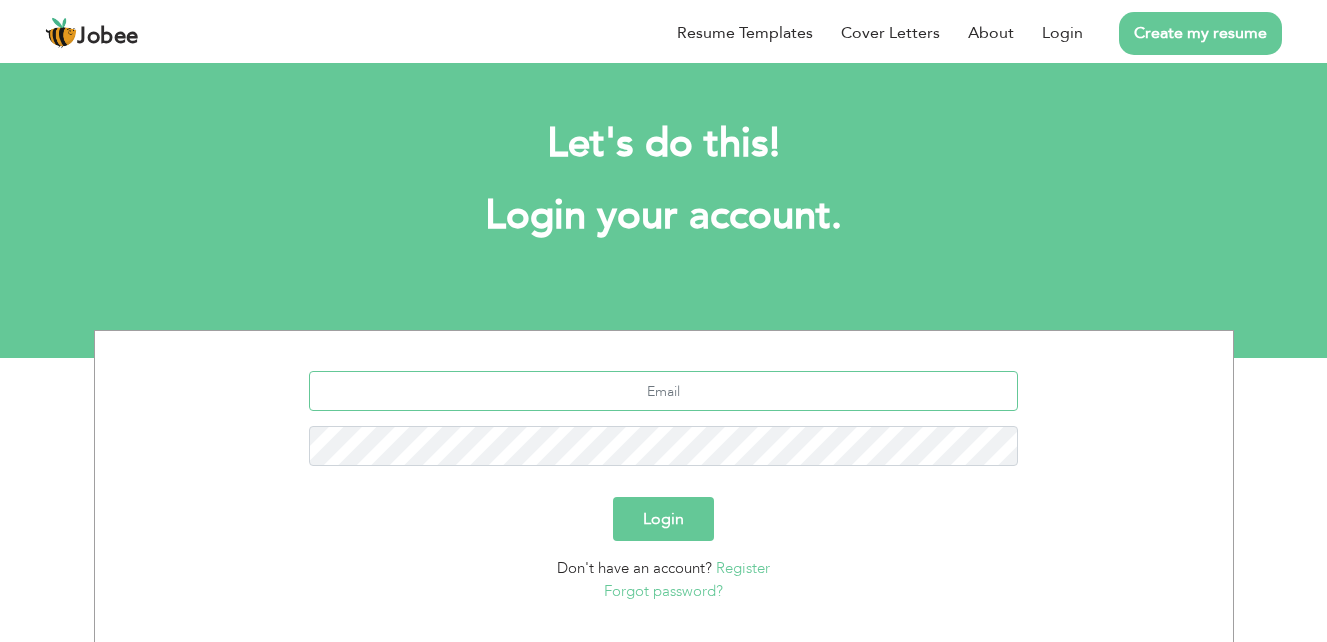 click at bounding box center [663, 391] 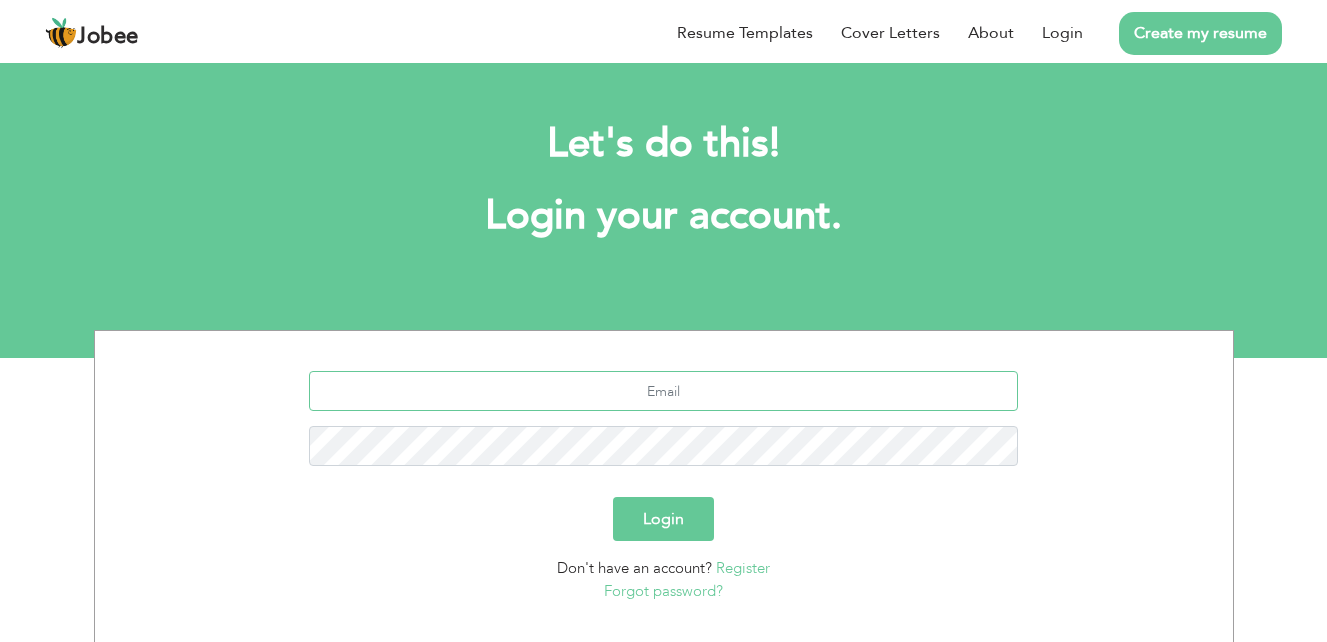 type on "rasinger92@gmail.com" 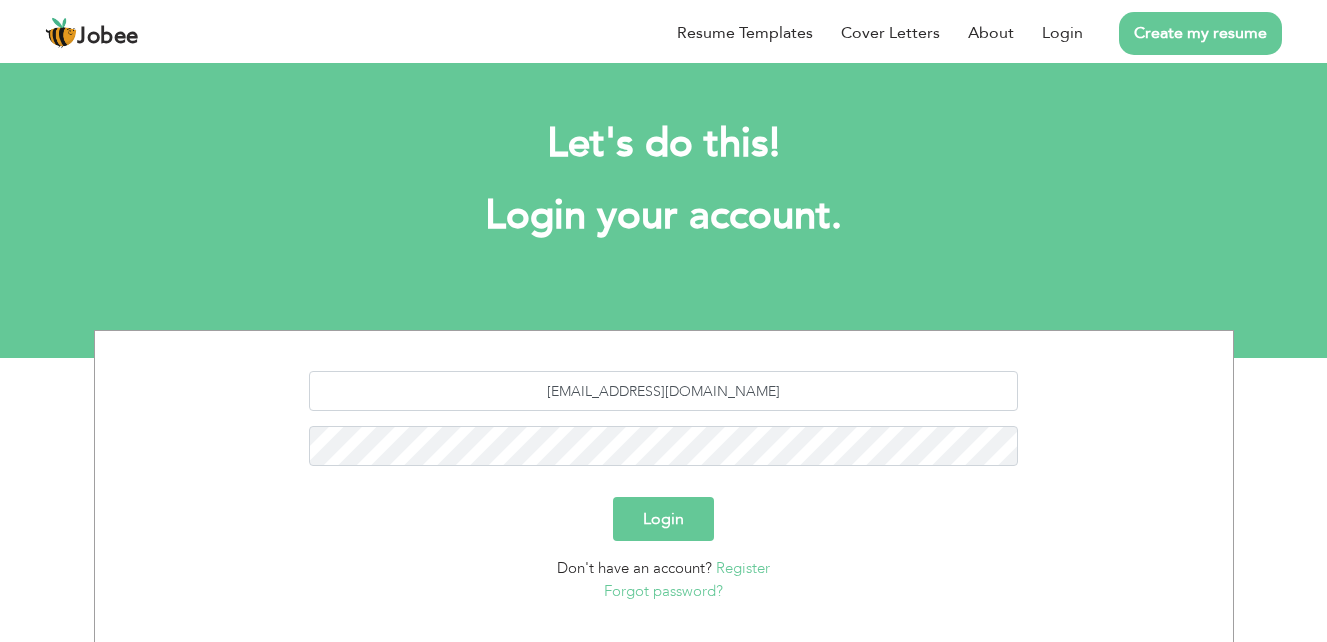 click on "Login" at bounding box center [663, 519] 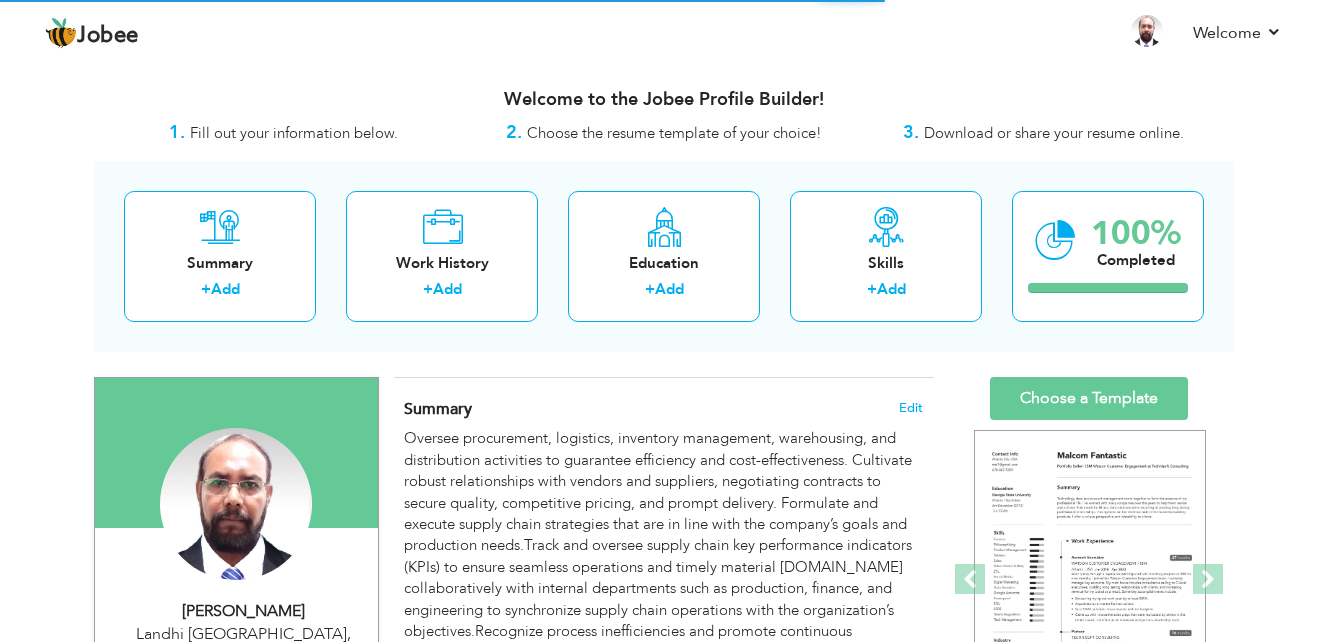 scroll, scrollTop: 0, scrollLeft: 0, axis: both 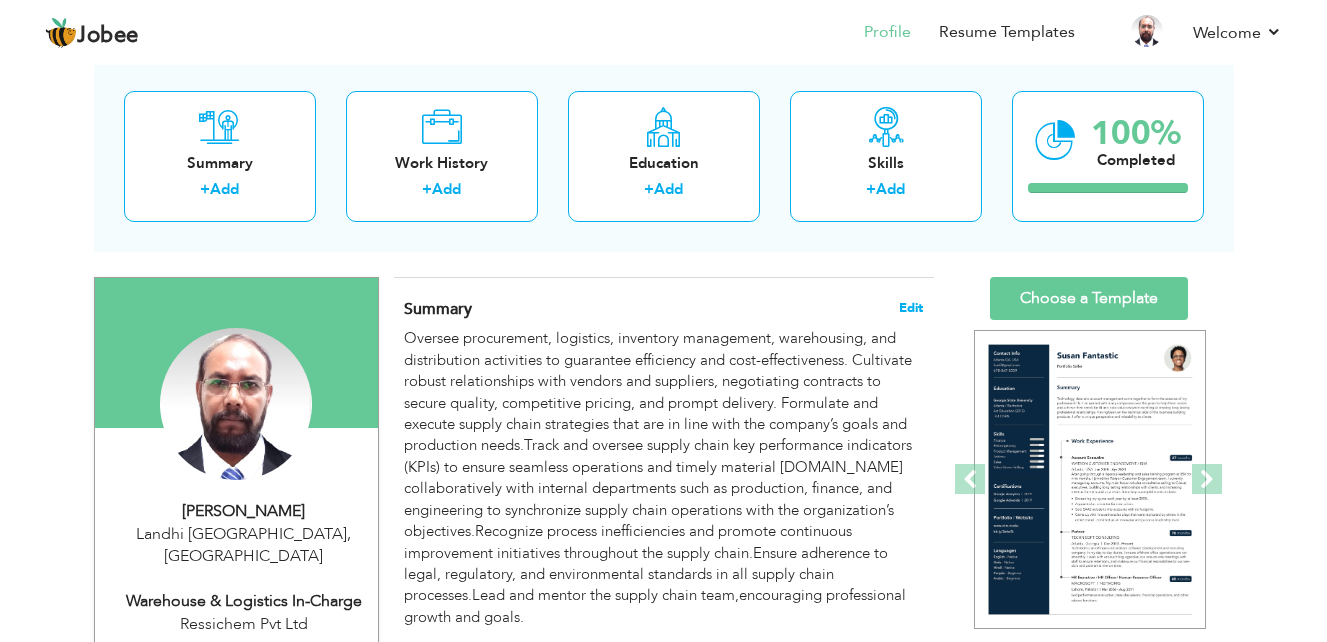click on "Edit" at bounding box center (911, 308) 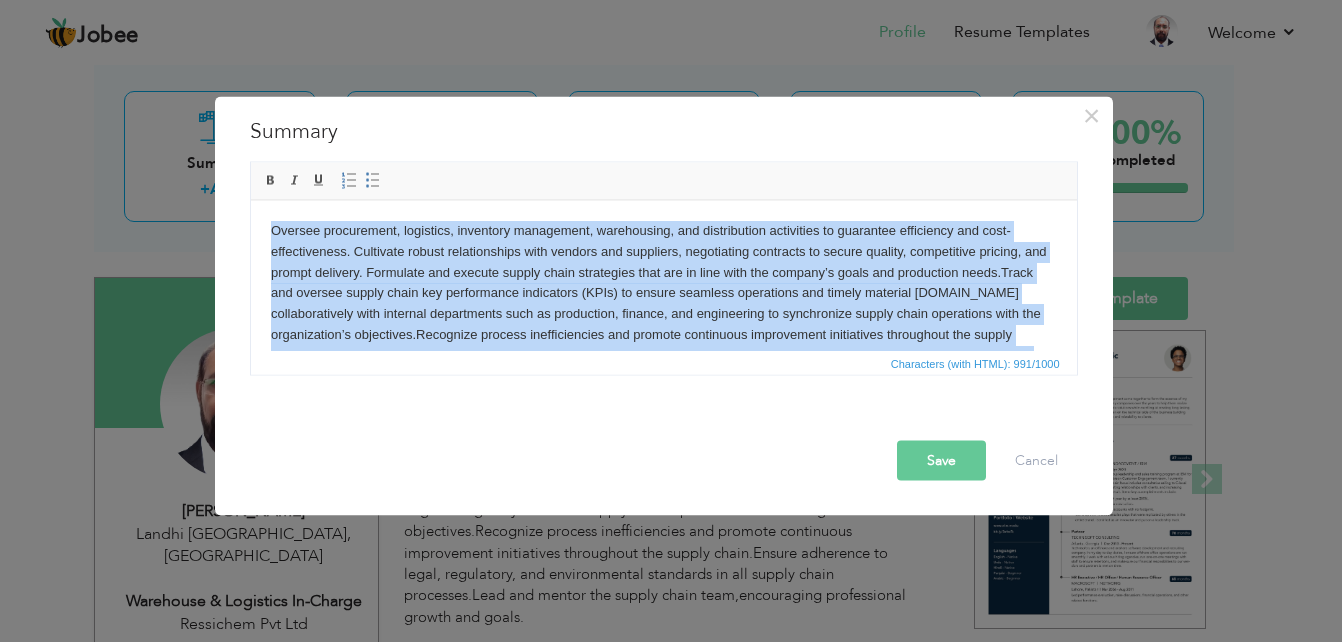 type 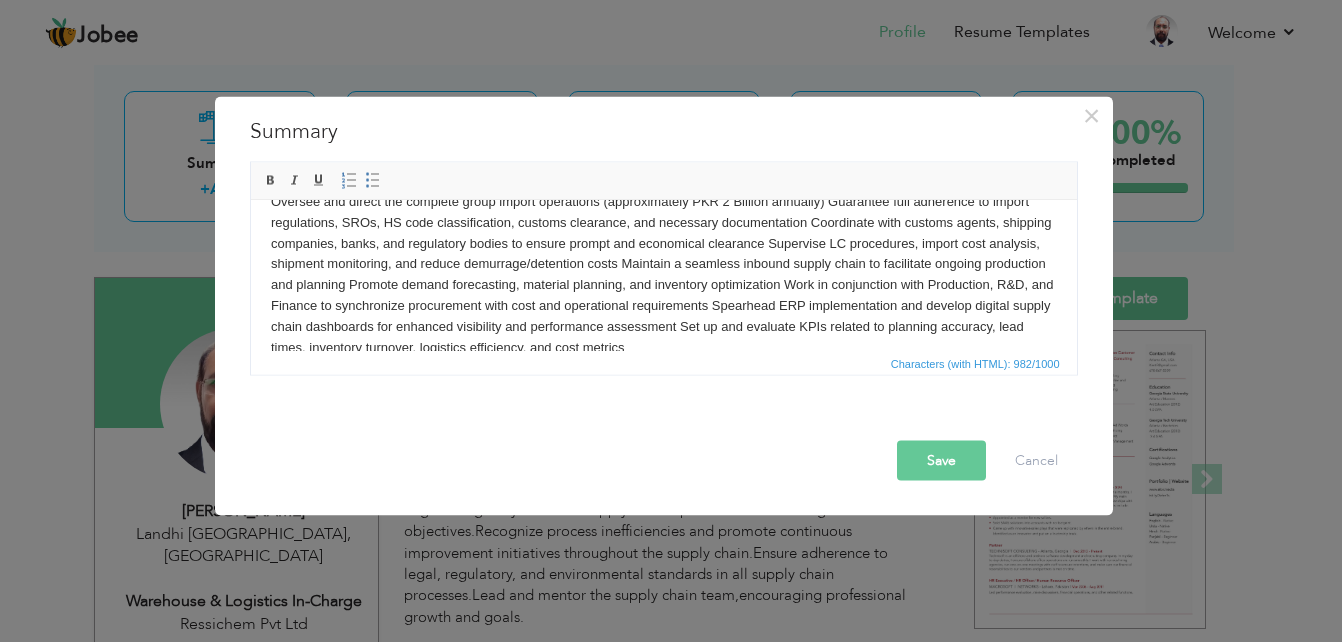 scroll, scrollTop: 56, scrollLeft: 0, axis: vertical 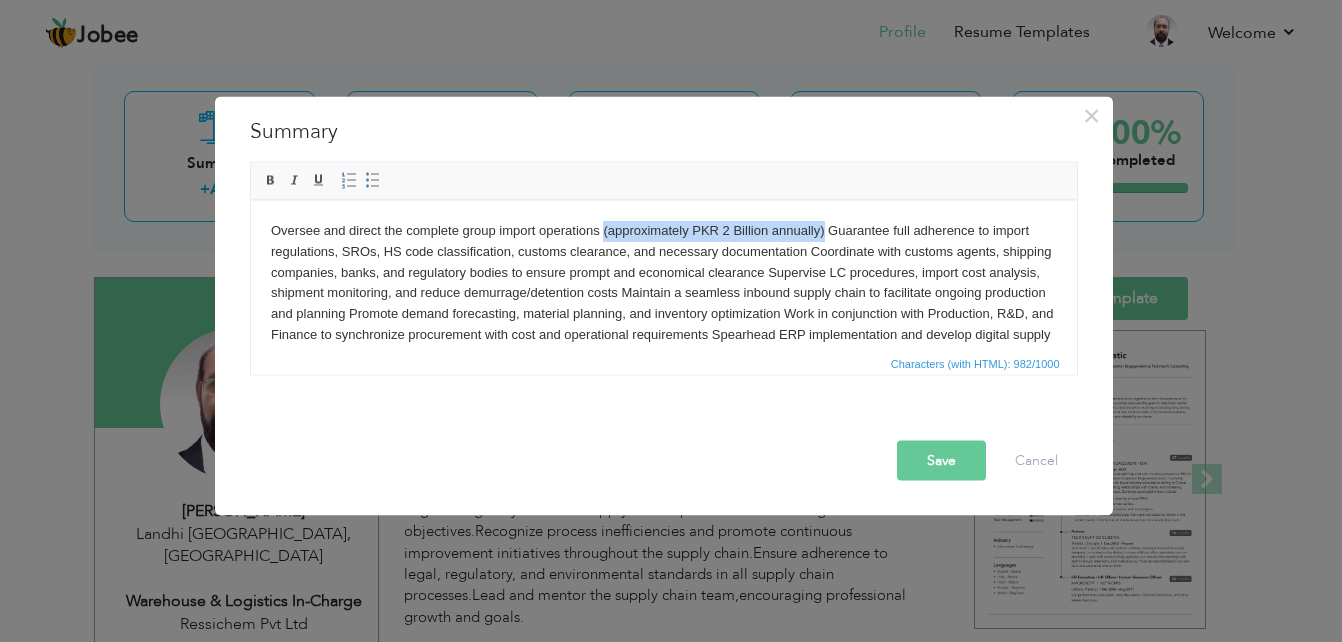 drag, startPoint x: 603, startPoint y: 229, endPoint x: 822, endPoint y: 229, distance: 219 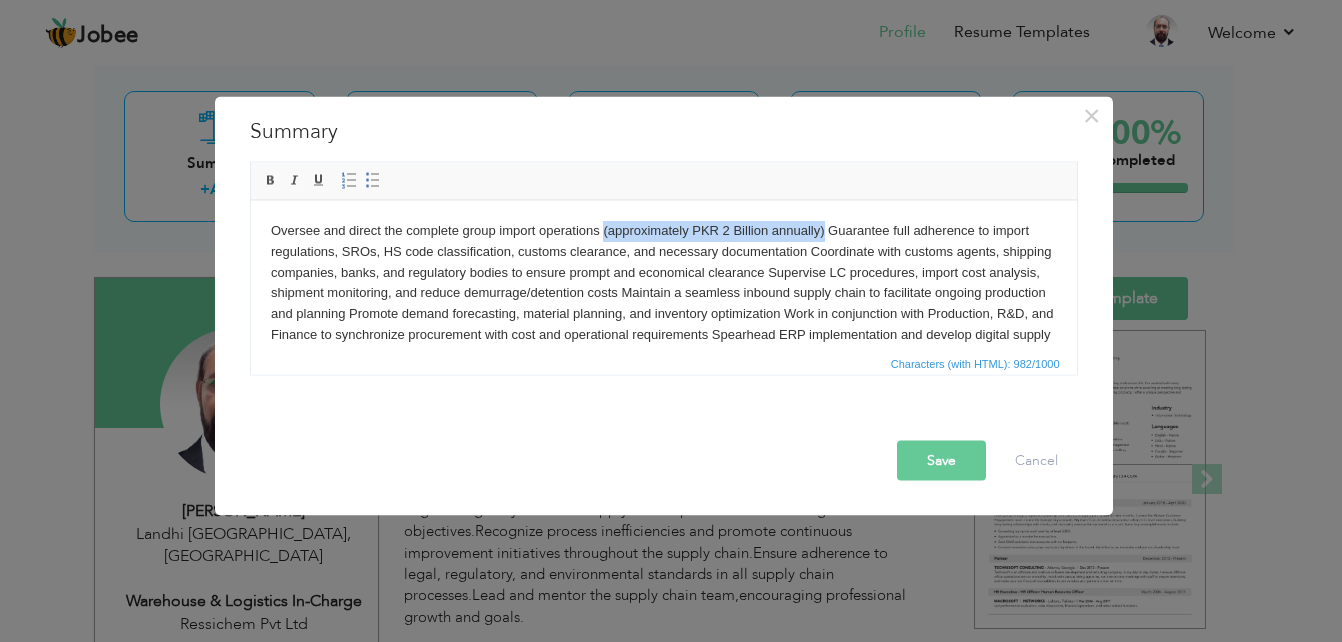 click on "Oversee and direct the complete group import operations (approximately PKR 2 Billion annually) Guarantee full adherence to import regulations, SROs, HS code classification, customs clearance, and necessary documentation Coordinate with customs agents, shipping companies, banks, and regulatory bodies to ensure prompt and economical clearance Supervise LC procedures, import cost analysis, shipment monitoring, and reduce demurrage/detention costs Maintain a seamless inbound supply chain to facilitate ongoing production and planning Promote demand forecasting, material planning, and inventory optimization Work in conjunction with Production, R&D, and Finance to synchronize procurement with cost and operational requirements Spearhead ERP implementation and develop digital supply chain dashboards for enhanced visibility and performance assessment Set up and evaluate KPIs related to planning accuracy, lead times, inventory turnover, logistics efficiency, and cost metrics" at bounding box center [663, 303] 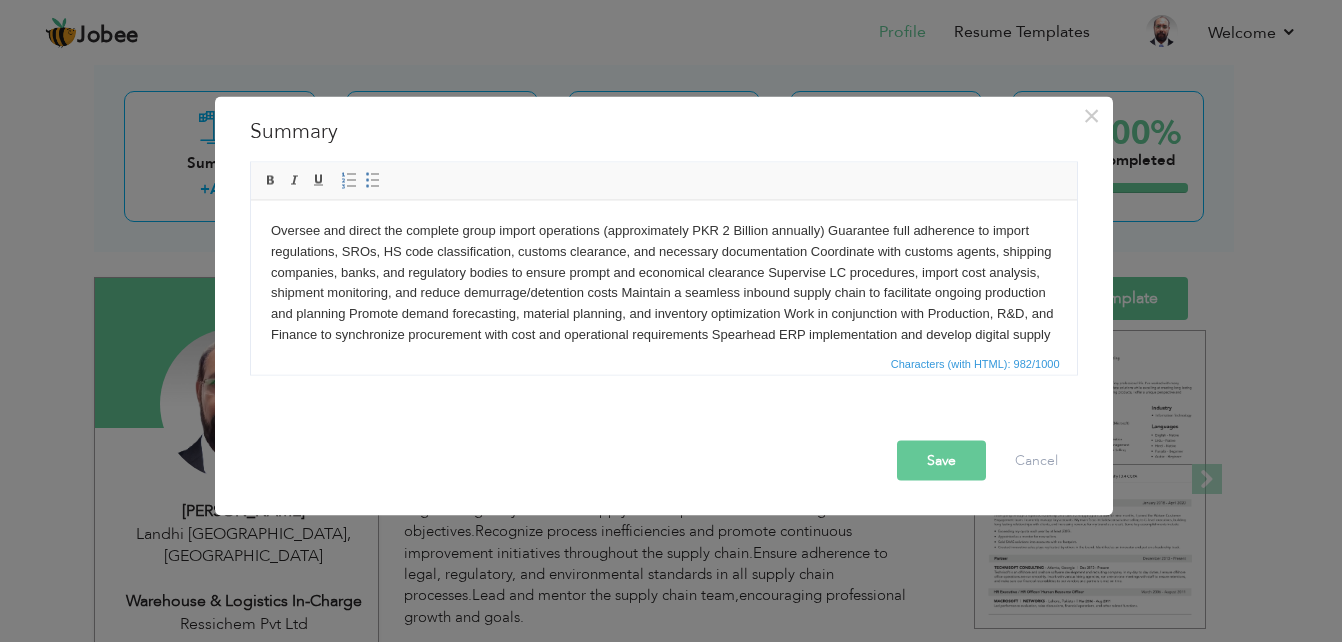 click on "Oversee and direct the complete group import operations (approximately PKR 2 Billion annually) Guarantee full adherence to import regulations, SROs, HS code classification, customs clearance, and necessary documentation Coordinate with customs agents, shipping companies, banks, and regulatory bodies to ensure prompt and economical clearance Supervise LC procedures, import cost analysis, shipment monitoring, and reduce demurrage/detention costs Maintain a seamless inbound supply chain to facilitate ongoing production and planning Promote demand forecasting, material planning, and inventory optimization Work in conjunction with Production, R&D, and Finance to synchronize procurement with cost and operational requirements Spearhead ERP implementation and develop digital supply chain dashboards for enhanced visibility and performance assessment Set up and evaluate KPIs related to planning accuracy, lead times, inventory turnover, logistics efficiency, and cost metrics" at bounding box center (663, 303) 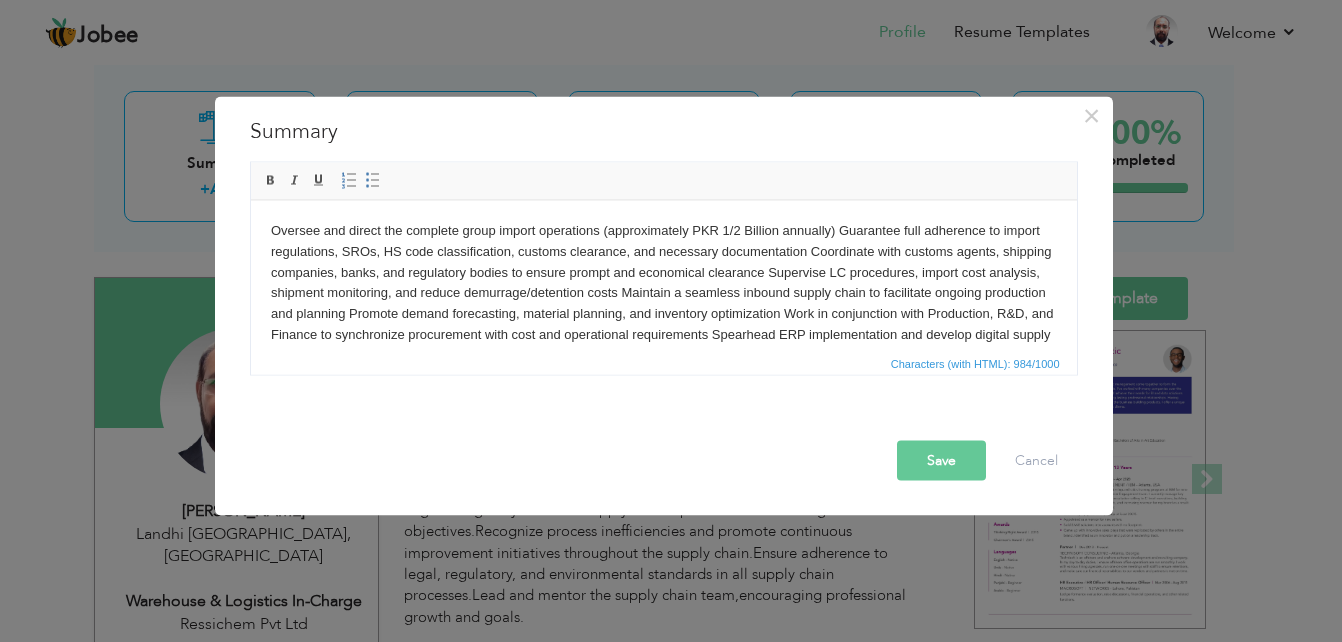 click on "Save" at bounding box center (941, 461) 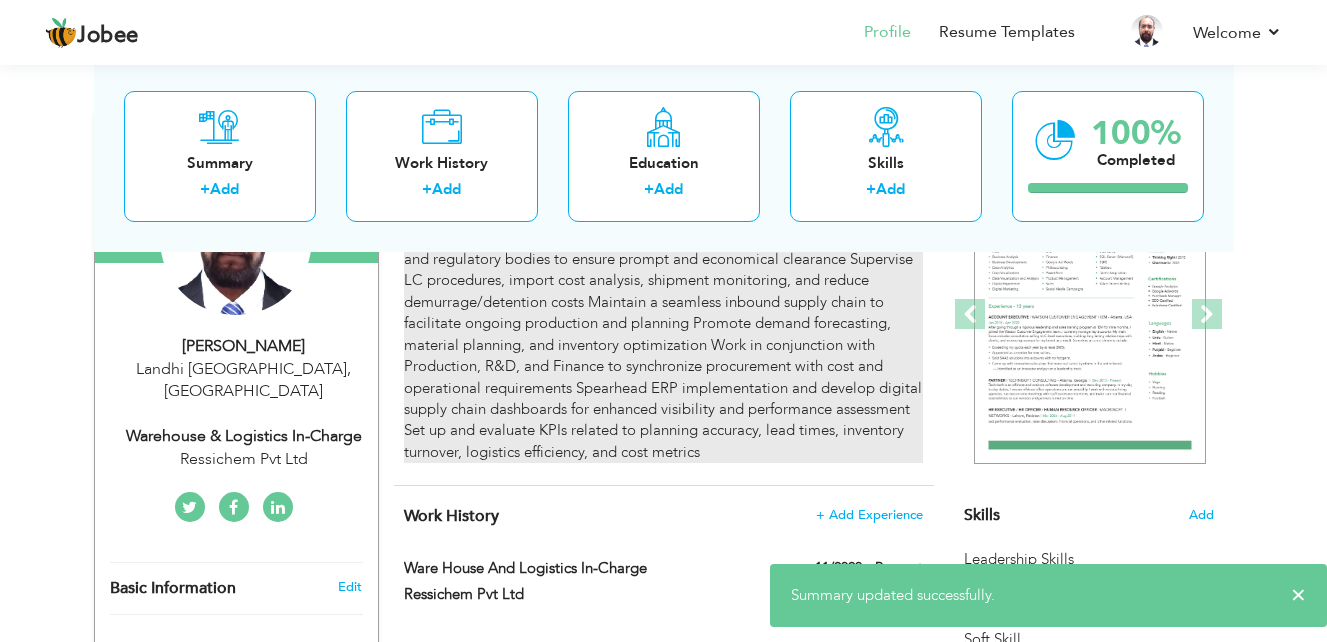 scroll, scrollTop: 300, scrollLeft: 0, axis: vertical 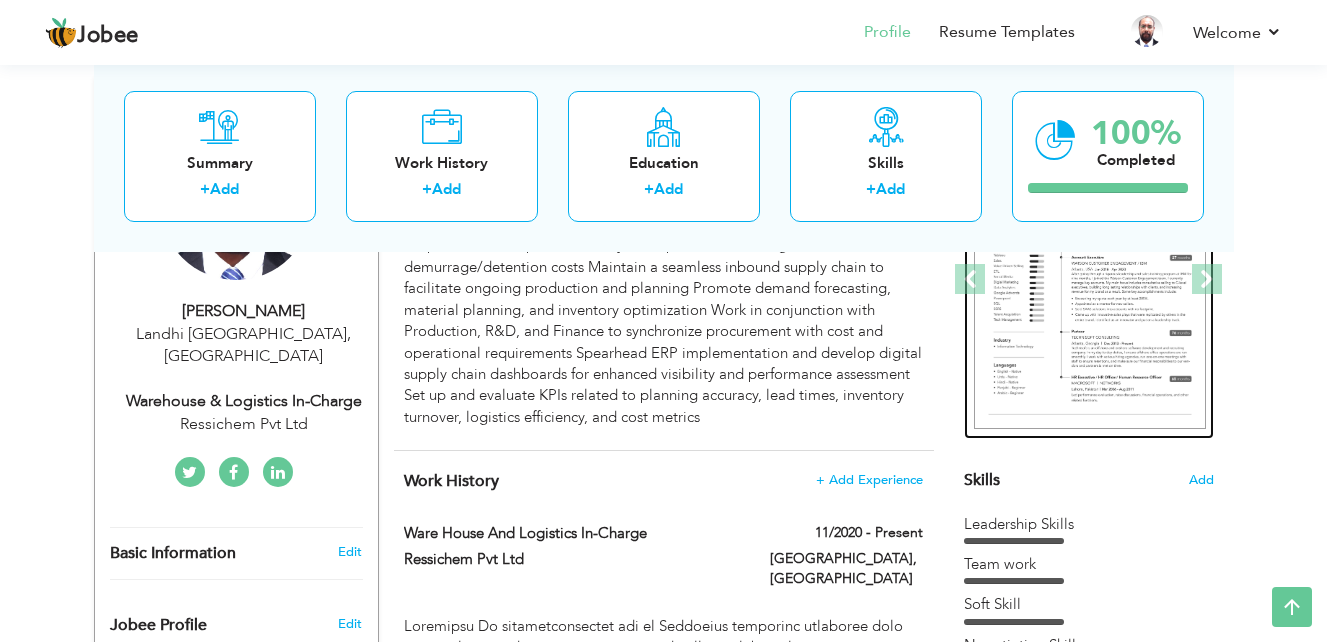 click at bounding box center (1090, 280) 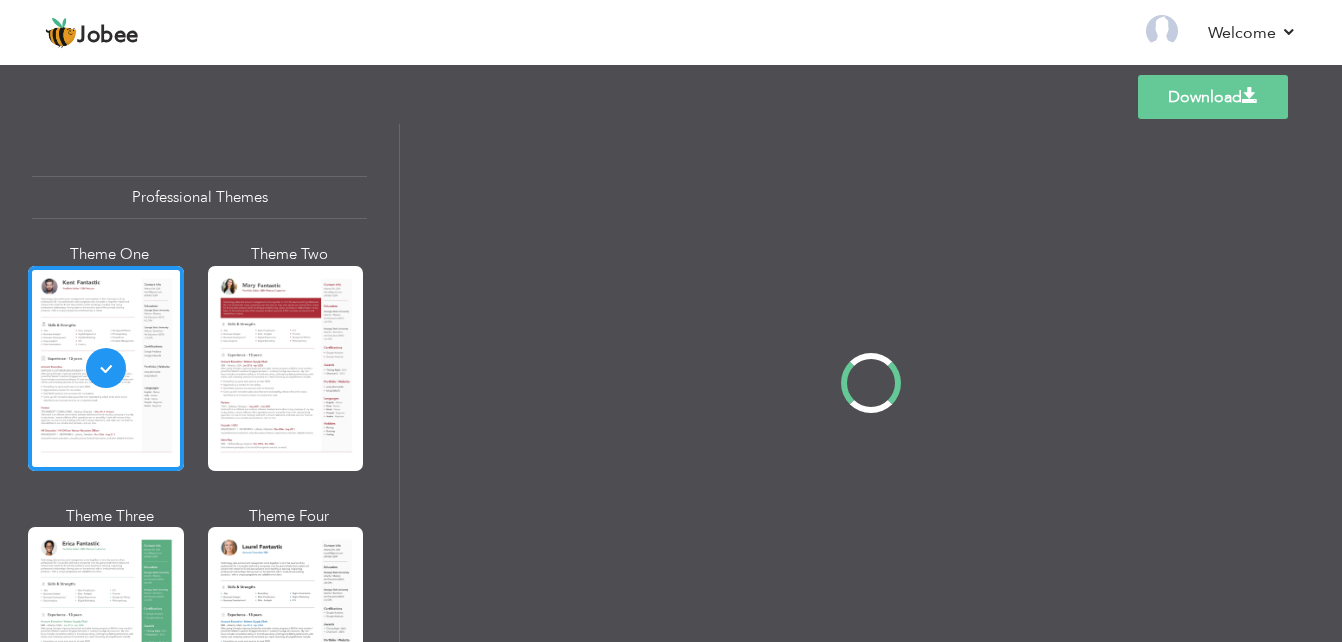 scroll, scrollTop: 0, scrollLeft: 0, axis: both 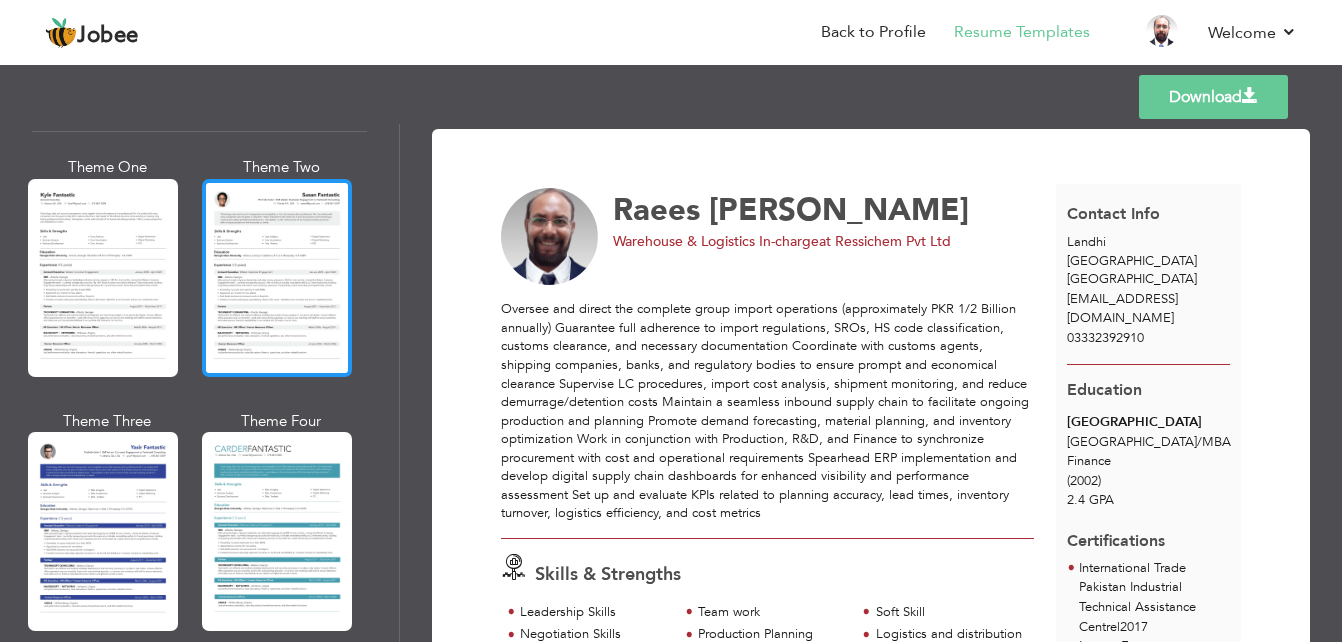 click at bounding box center (277, 278) 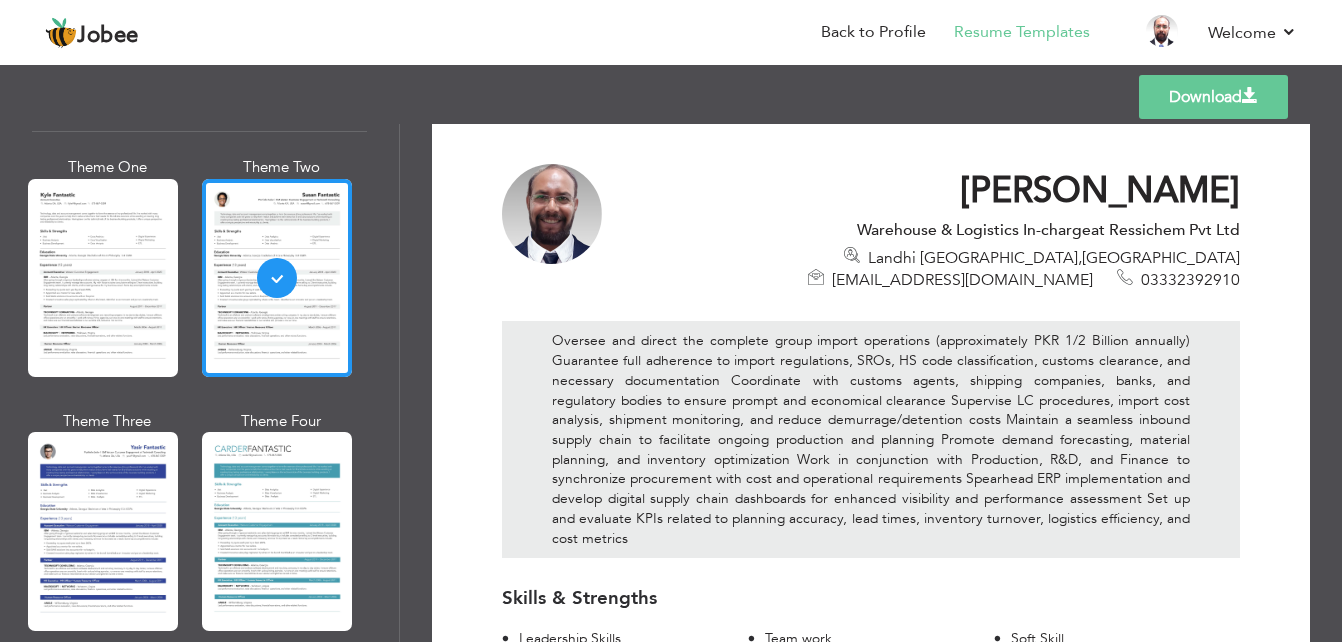 scroll, scrollTop: 0, scrollLeft: 0, axis: both 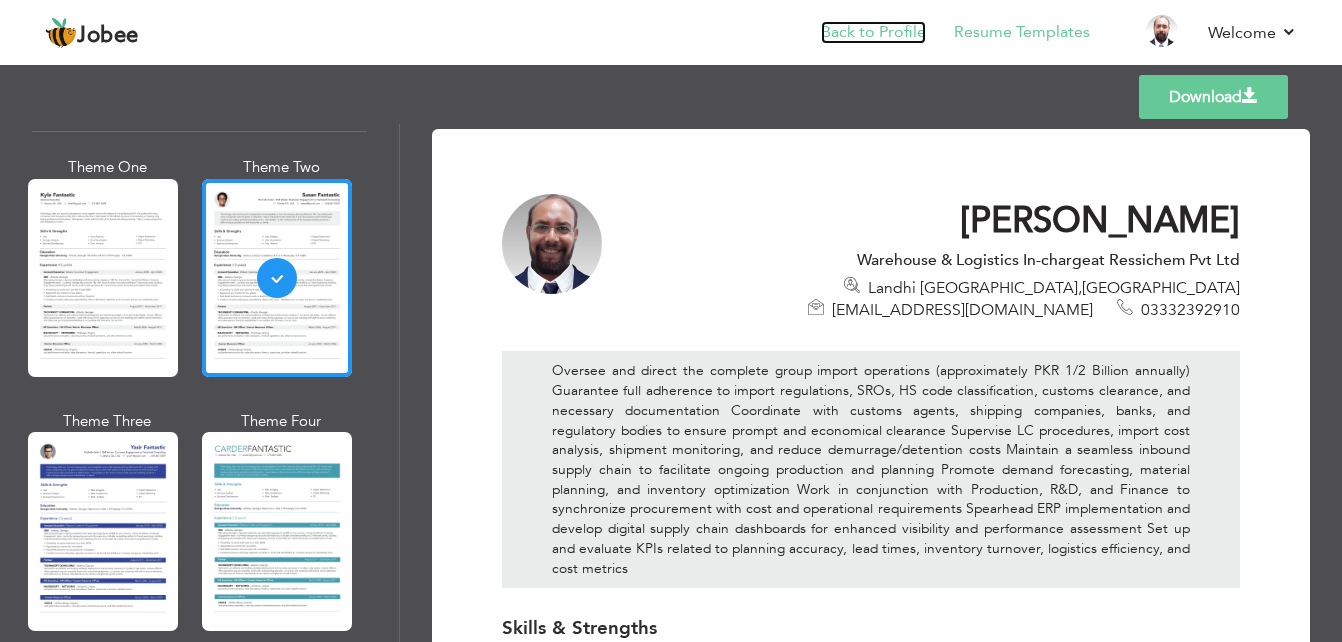 click on "Back to Profile" at bounding box center [873, 32] 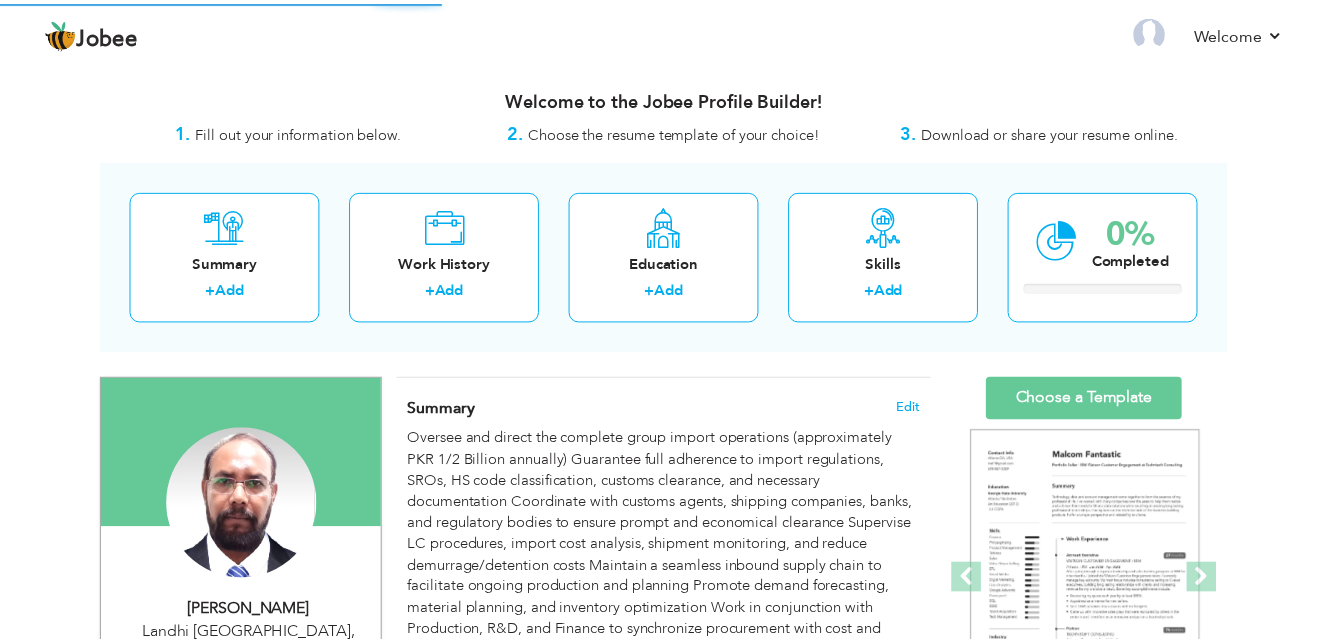scroll, scrollTop: 0, scrollLeft: 0, axis: both 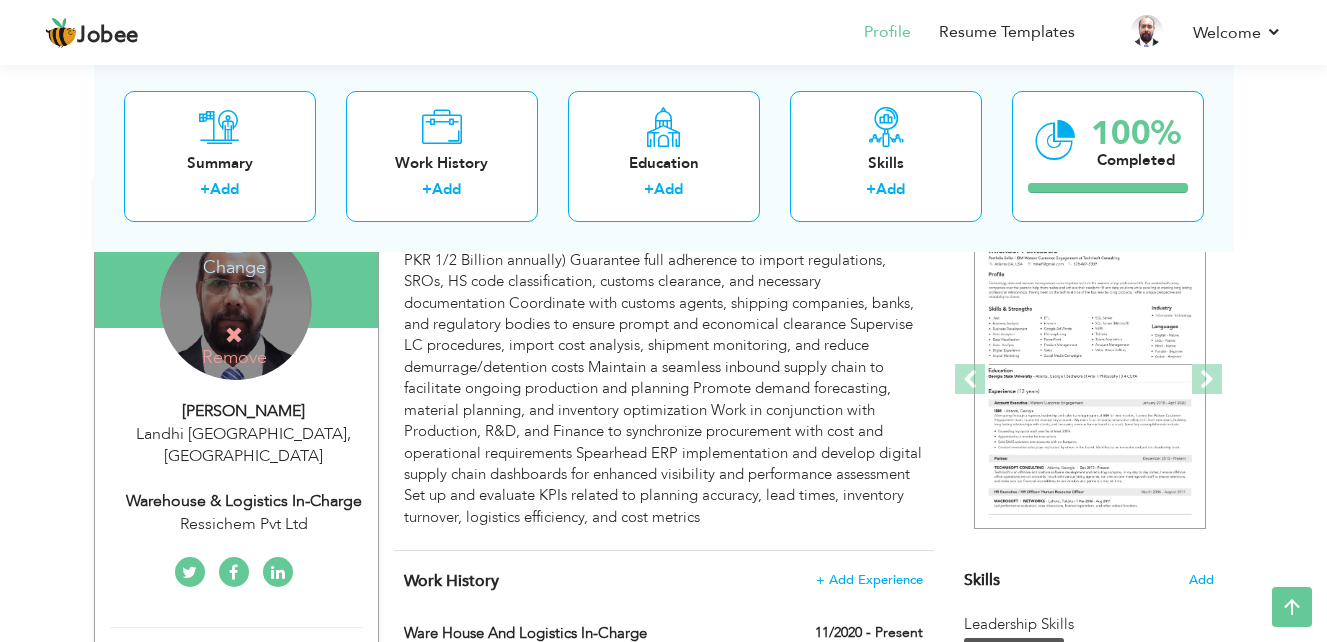 click at bounding box center (234, 335) 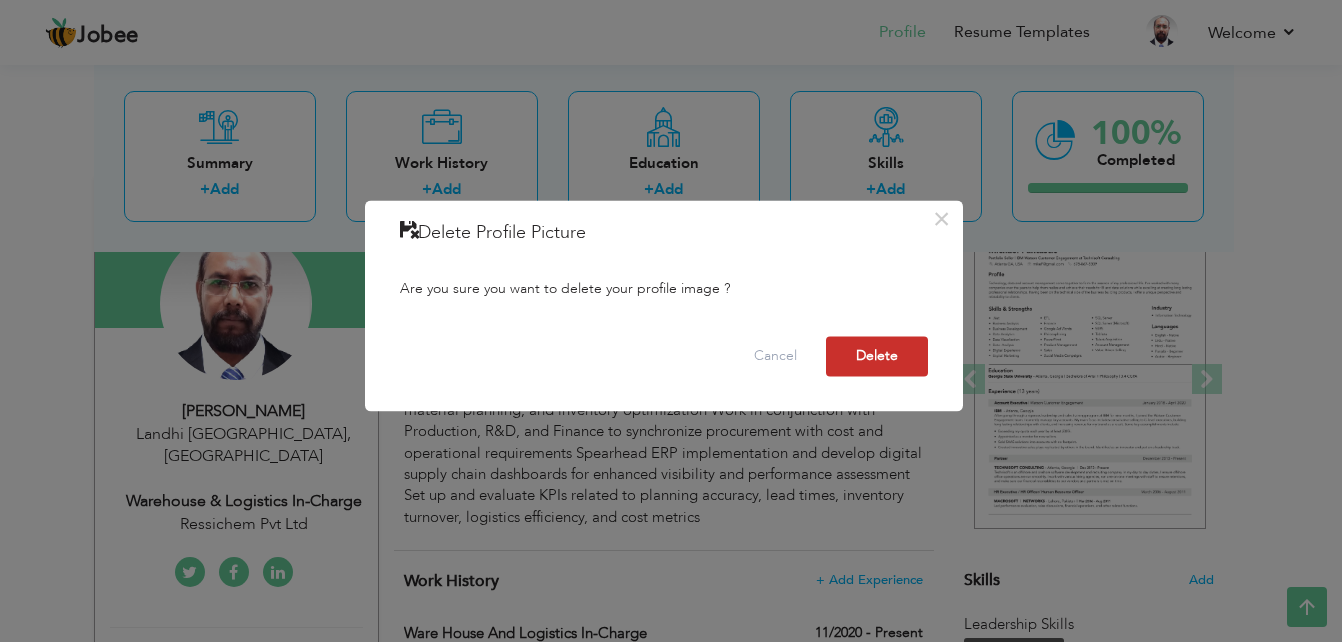 click on "Delete" at bounding box center (877, 357) 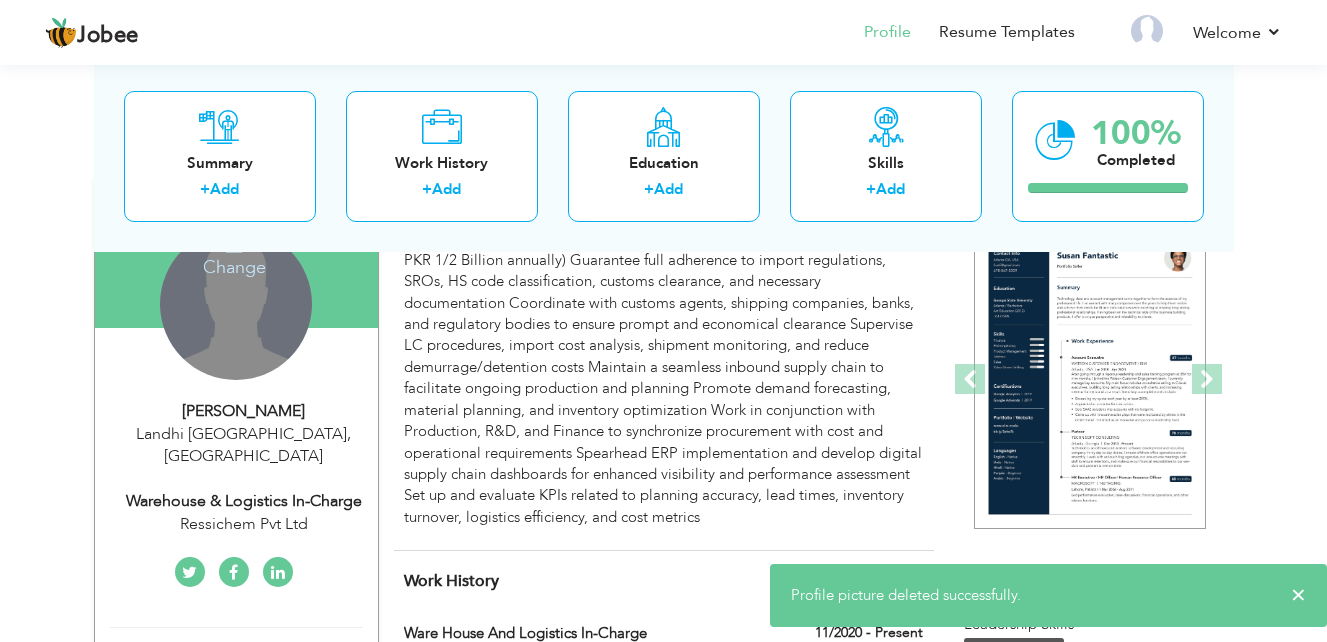 click on "Change" at bounding box center [234, 254] 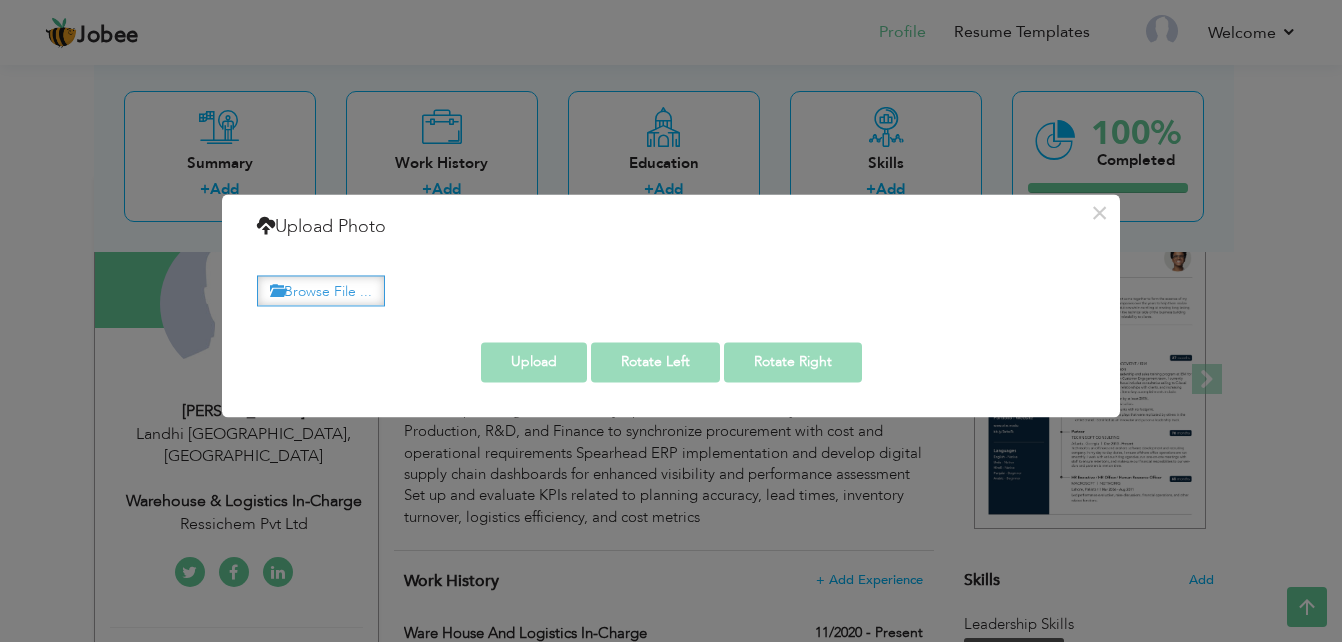 click on "Browse File ..." at bounding box center (321, 290) 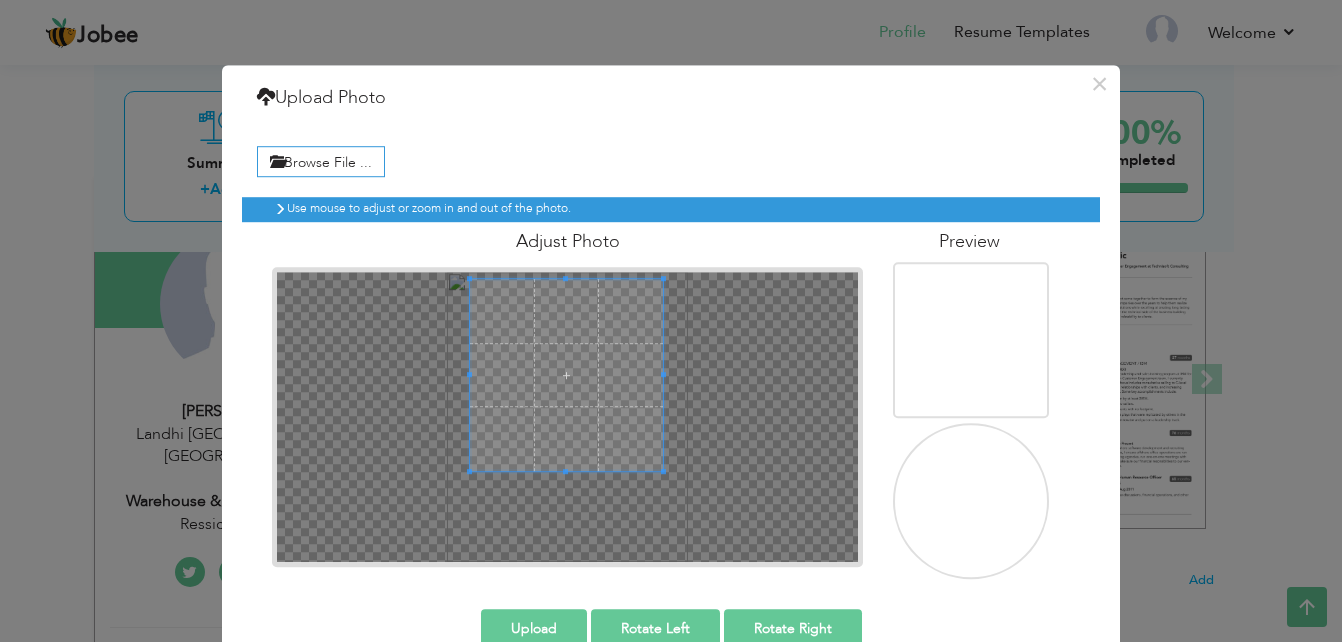 click at bounding box center [566, 375] 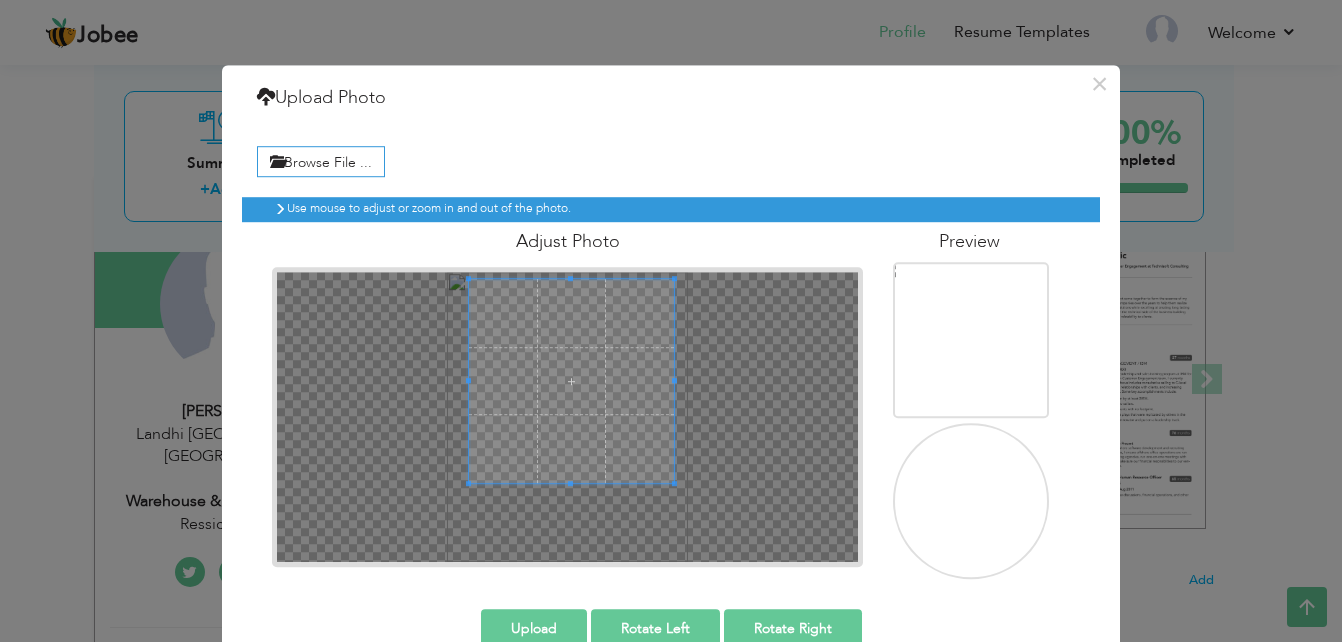 click at bounding box center (567, 417) 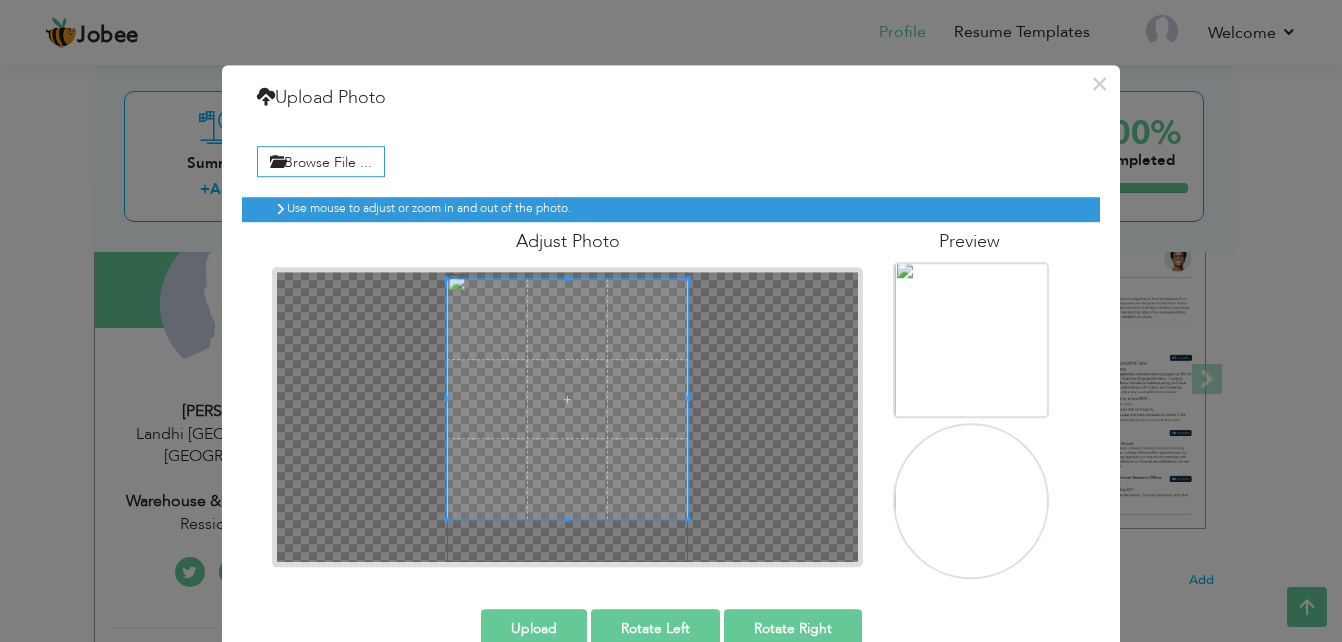 click at bounding box center [567, 417] 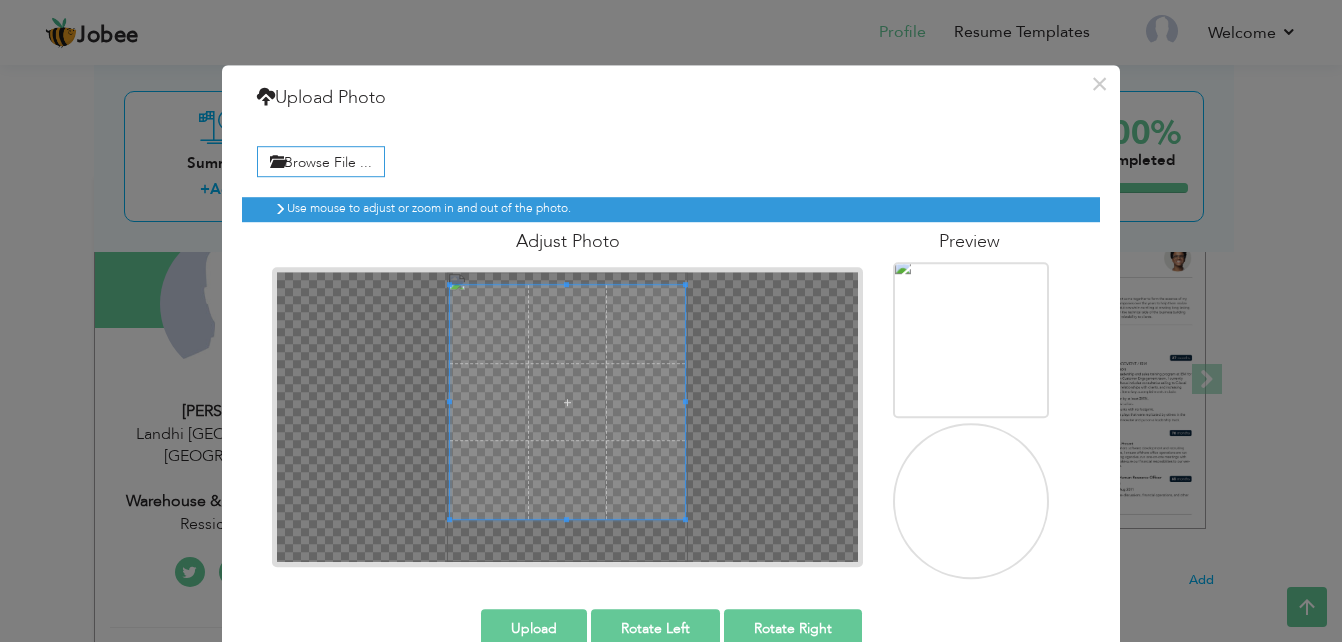 click at bounding box center [566, 284] 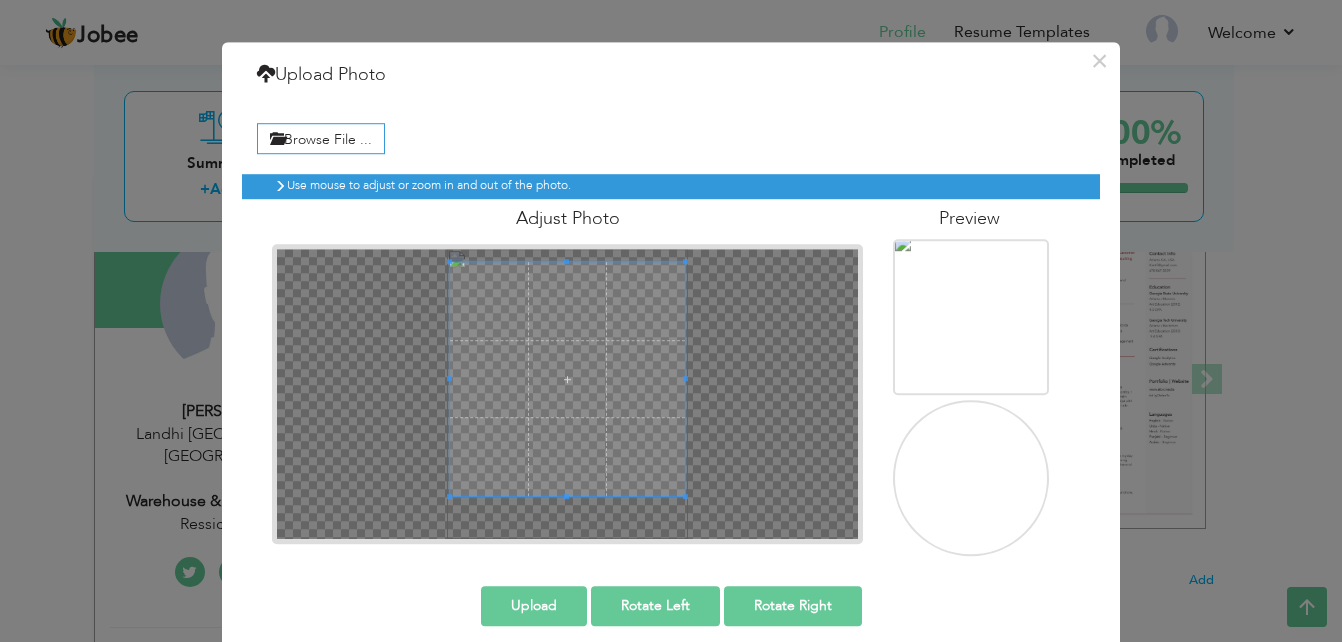 scroll, scrollTop: 42, scrollLeft: 0, axis: vertical 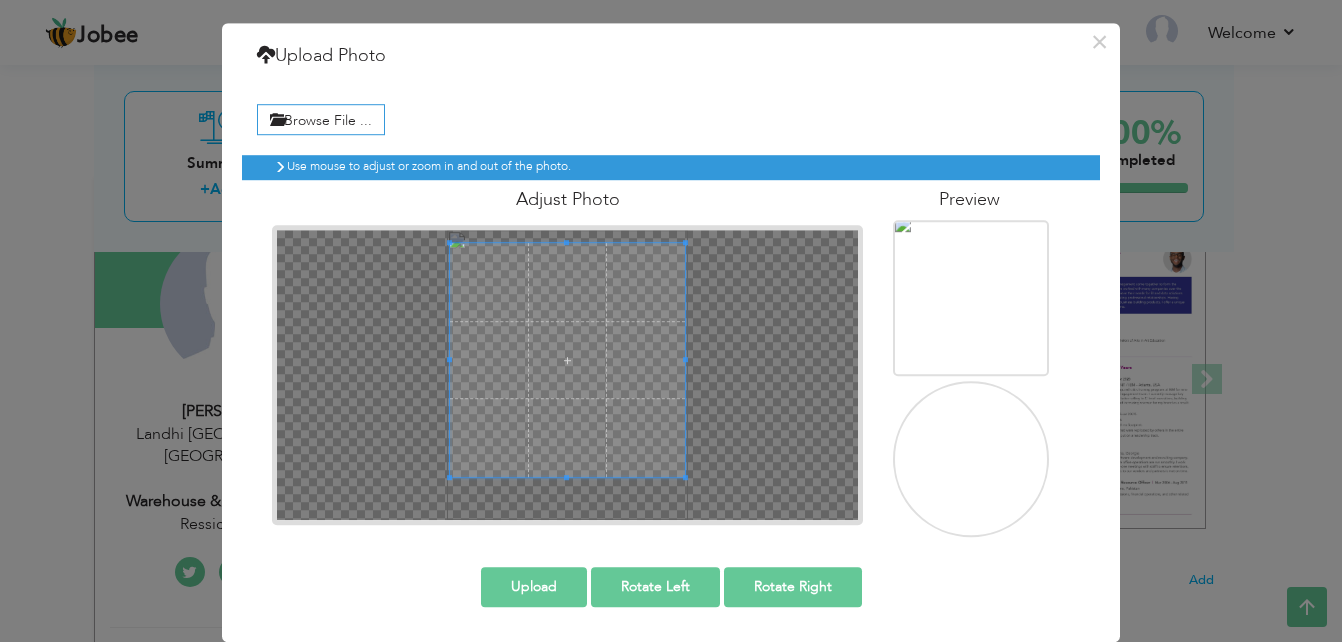 click at bounding box center [973, 310] 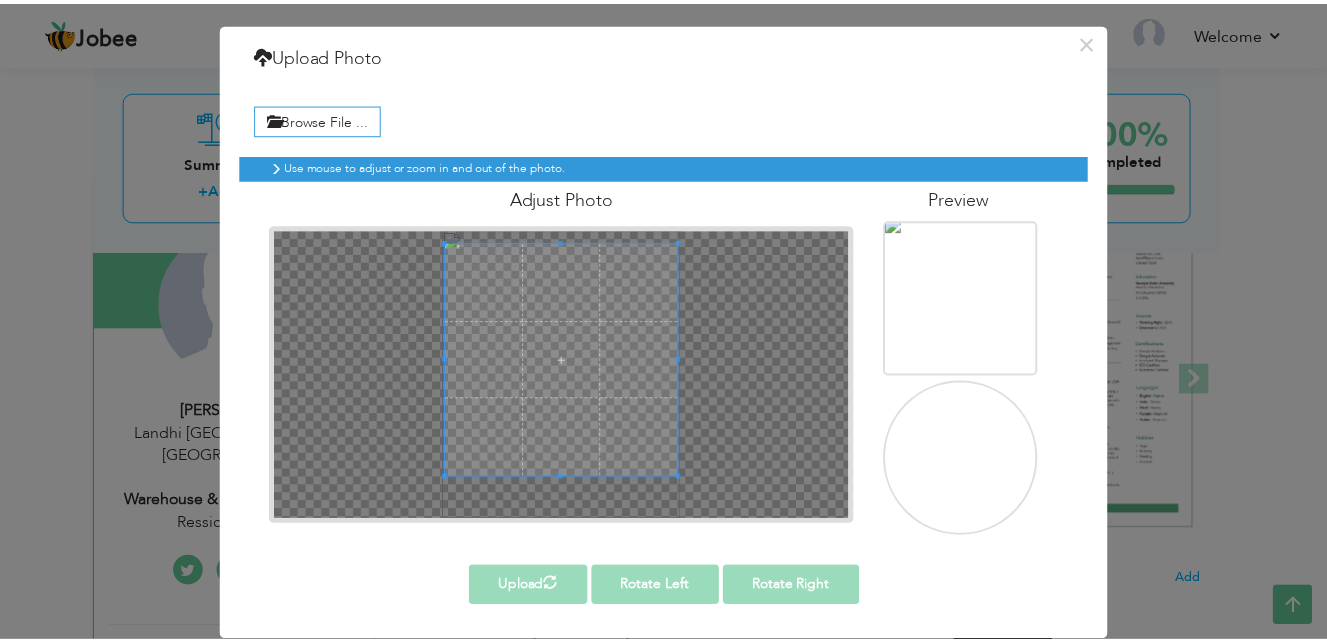 scroll, scrollTop: 0, scrollLeft: 0, axis: both 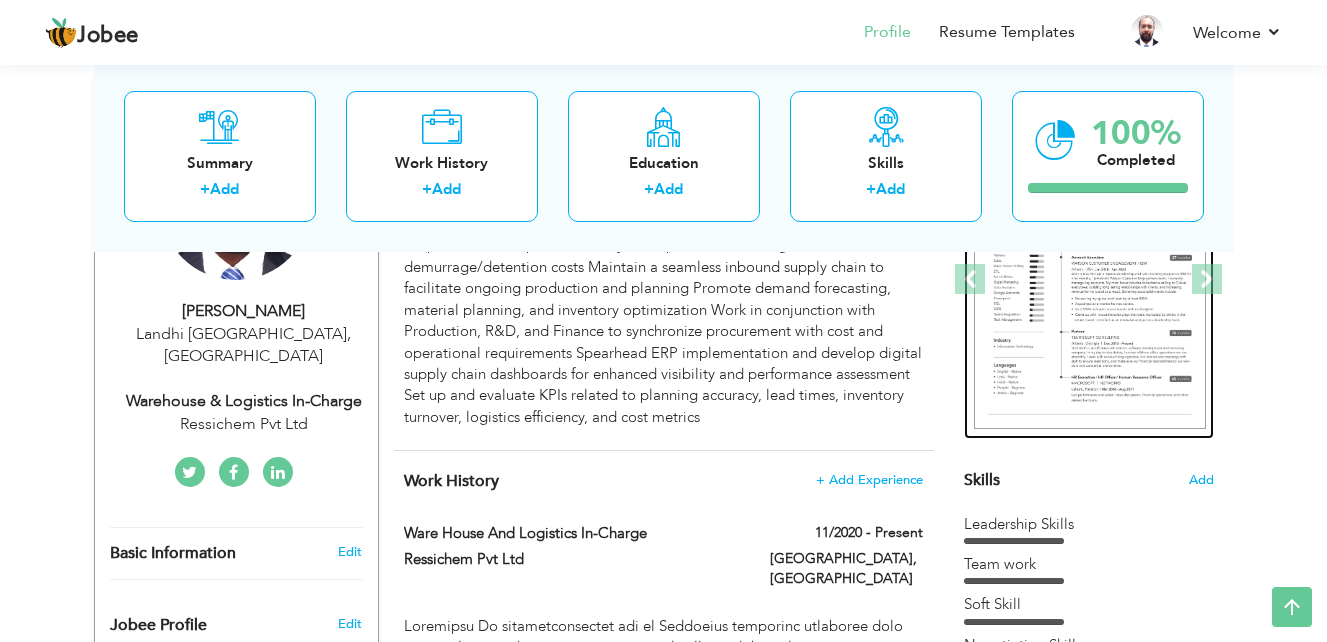 click at bounding box center (1090, 280) 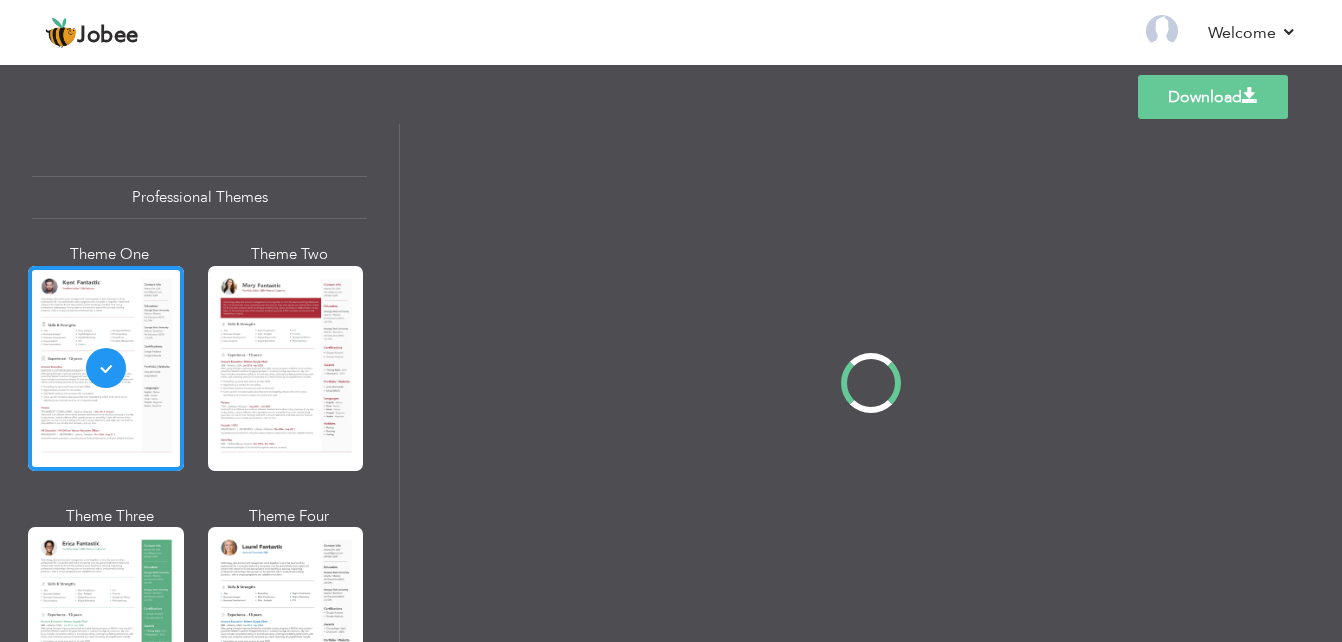 scroll, scrollTop: 0, scrollLeft: 0, axis: both 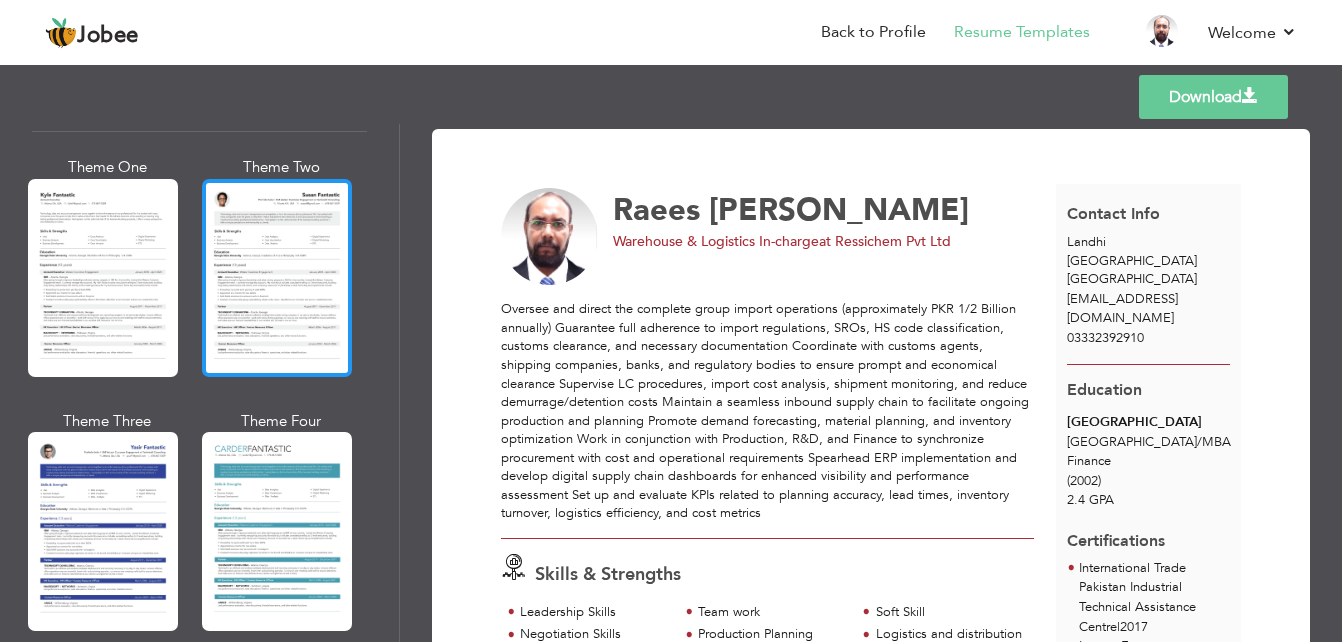 click at bounding box center (277, 278) 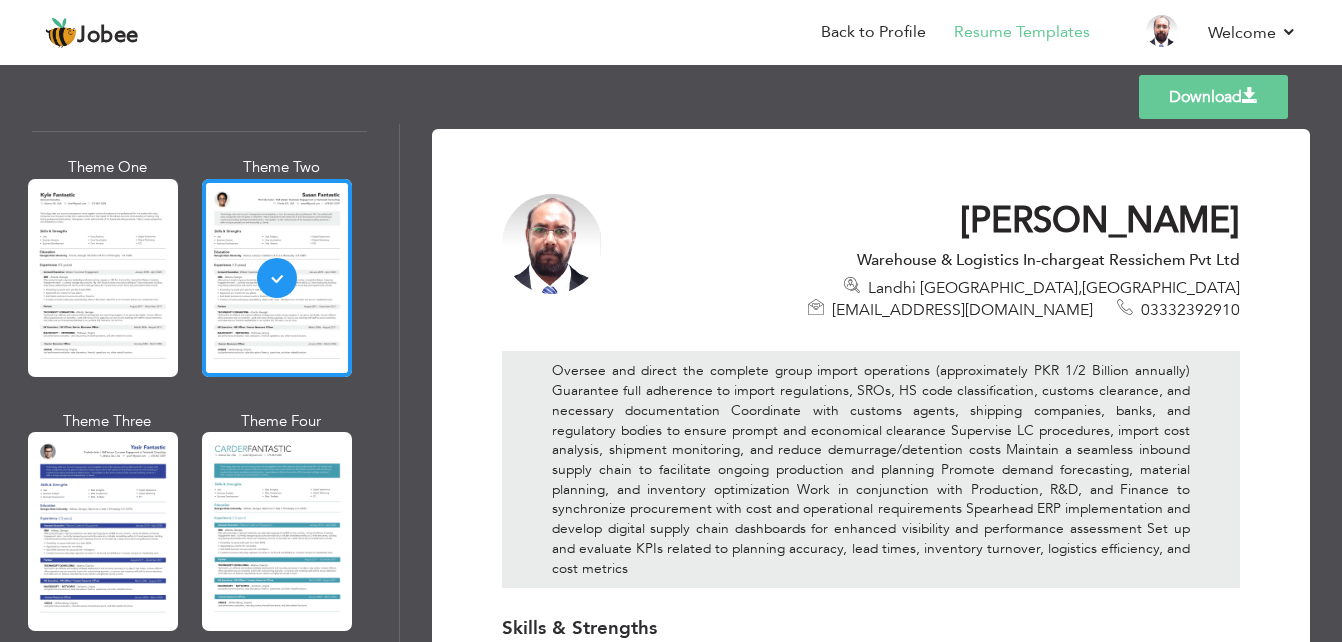 click on "Download" at bounding box center (1213, 97) 